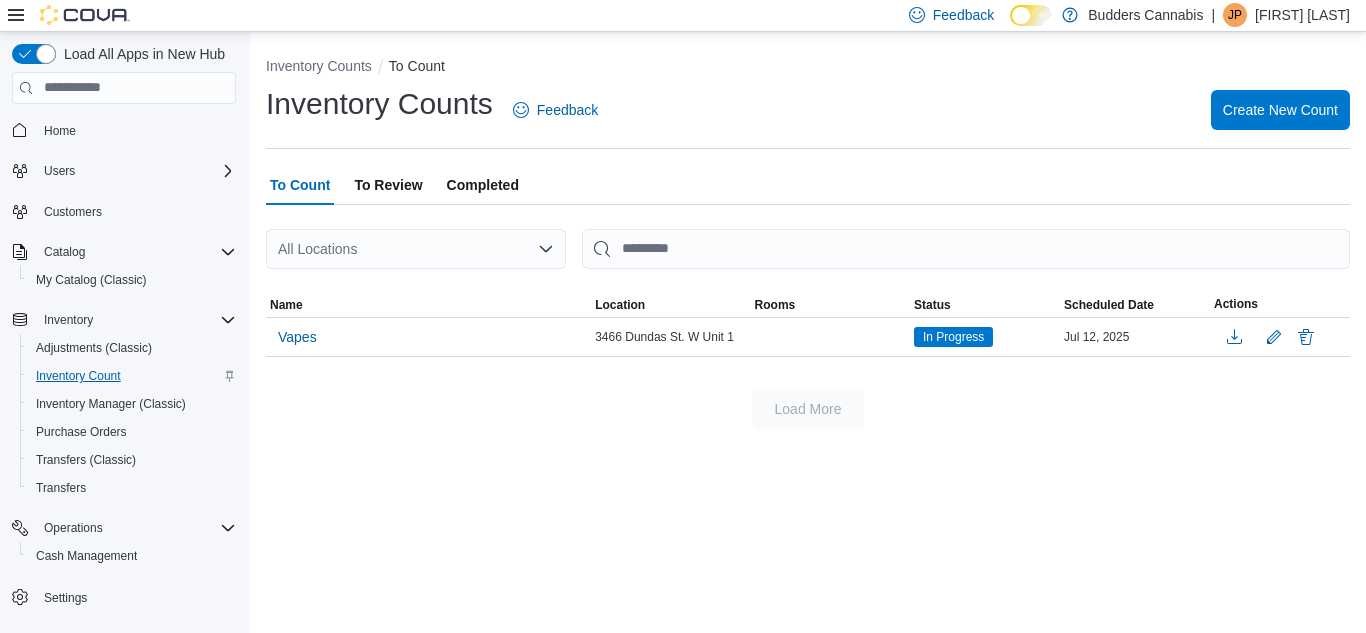 scroll, scrollTop: 0, scrollLeft: 0, axis: both 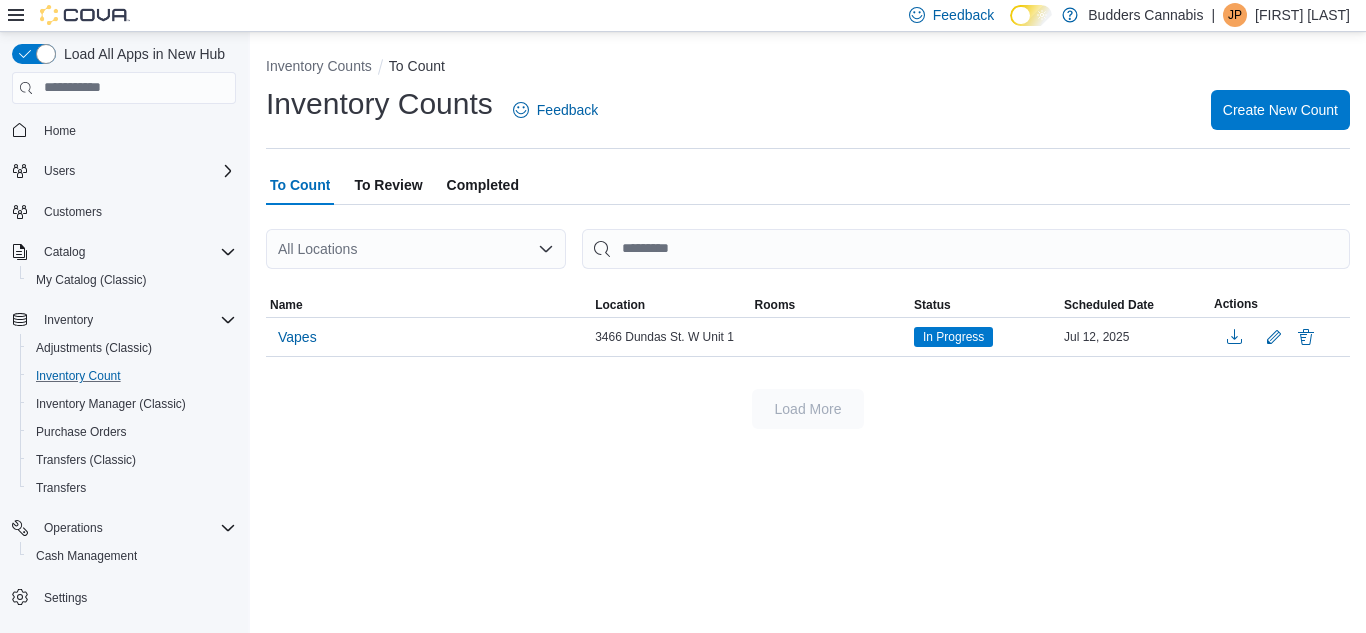click on "Inventory Count" at bounding box center (132, 376) 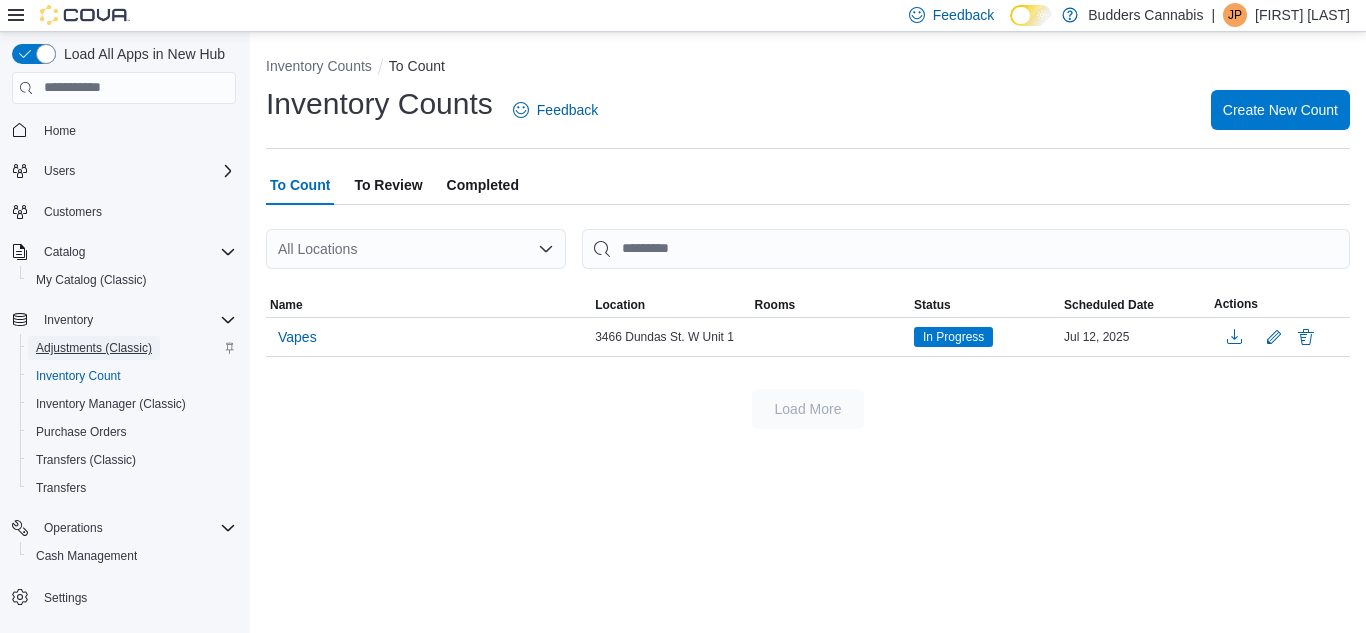 click on "Adjustments (Classic)" at bounding box center (94, 348) 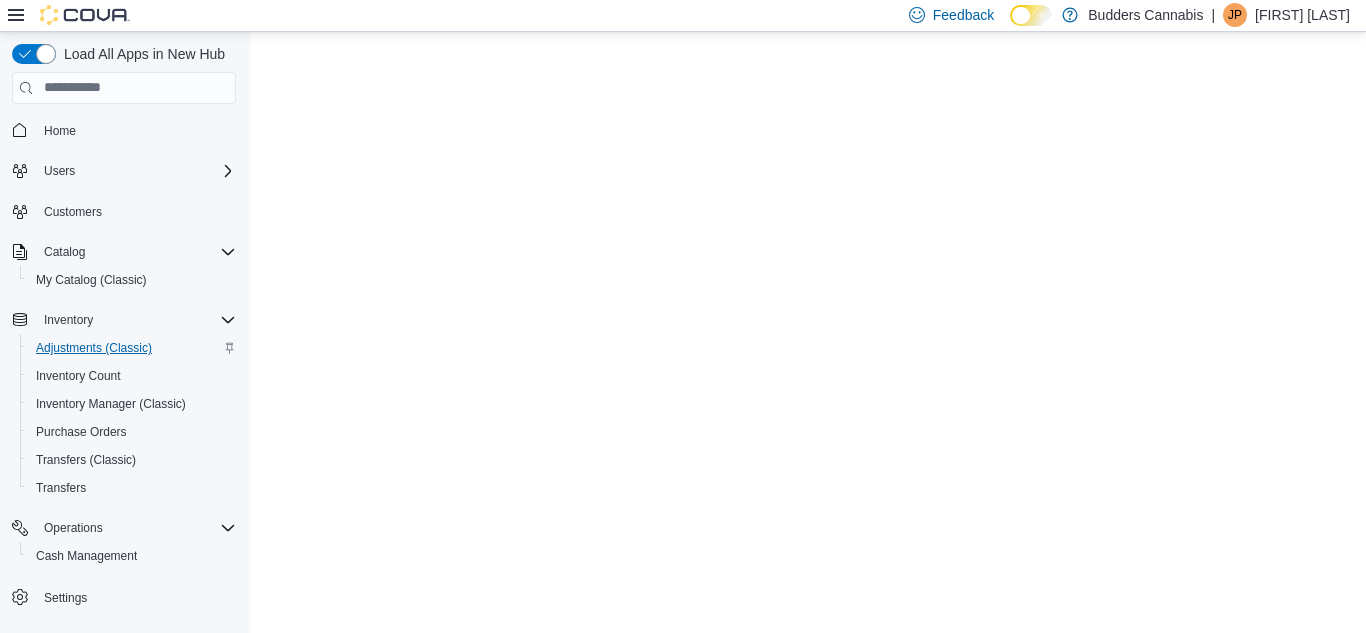 scroll, scrollTop: 0, scrollLeft: 0, axis: both 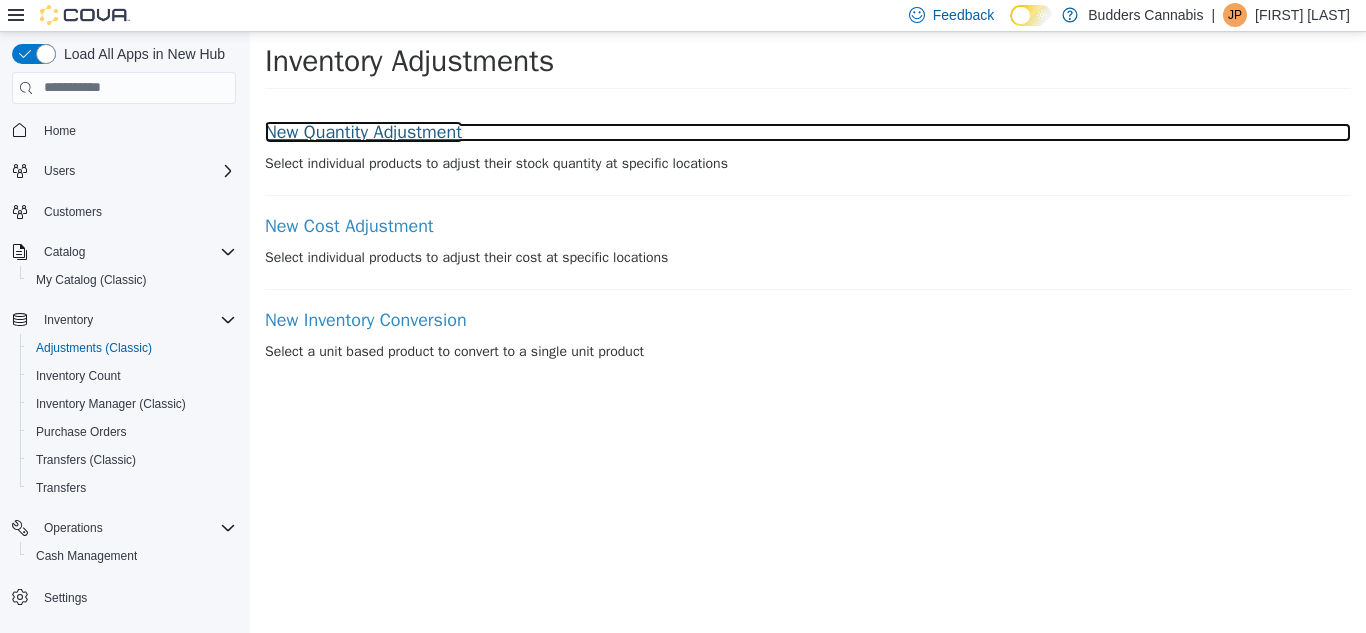 click on "New Quantity Adjustment" at bounding box center [808, 132] 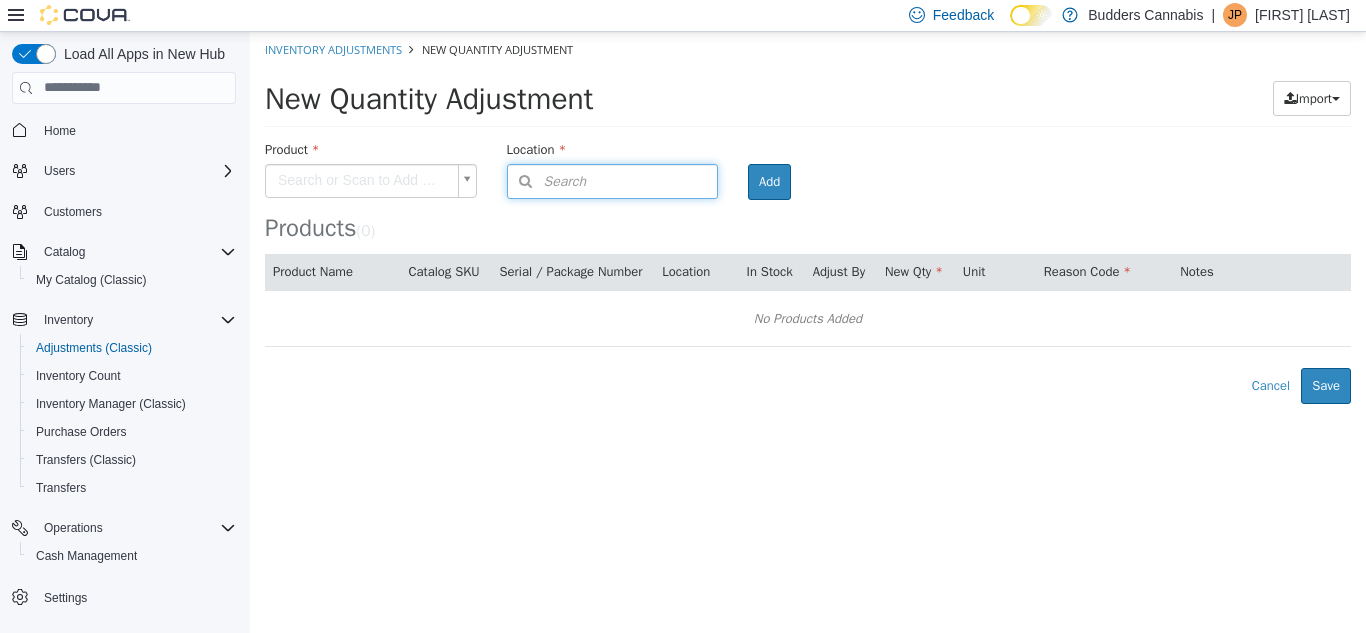 click on "Search" at bounding box center (613, 180) 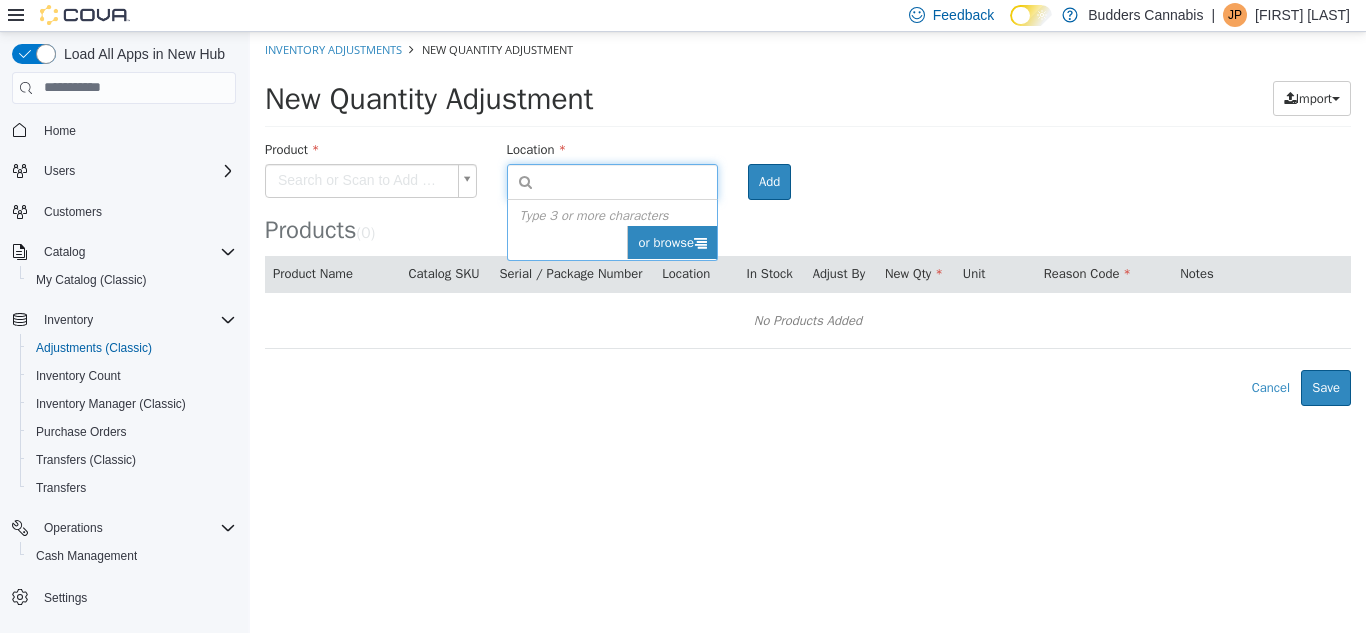 click on "or browse" at bounding box center [672, 242] 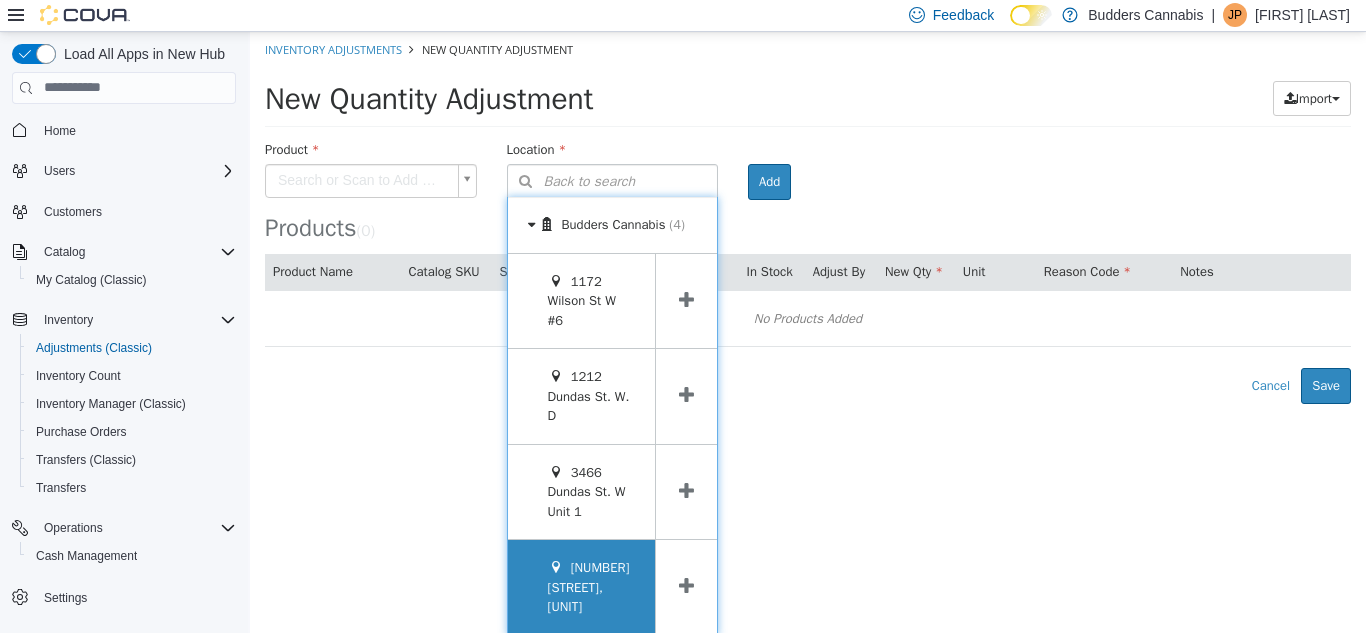 drag, startPoint x: 674, startPoint y: 576, endPoint x: 611, endPoint y: 499, distance: 99.48869 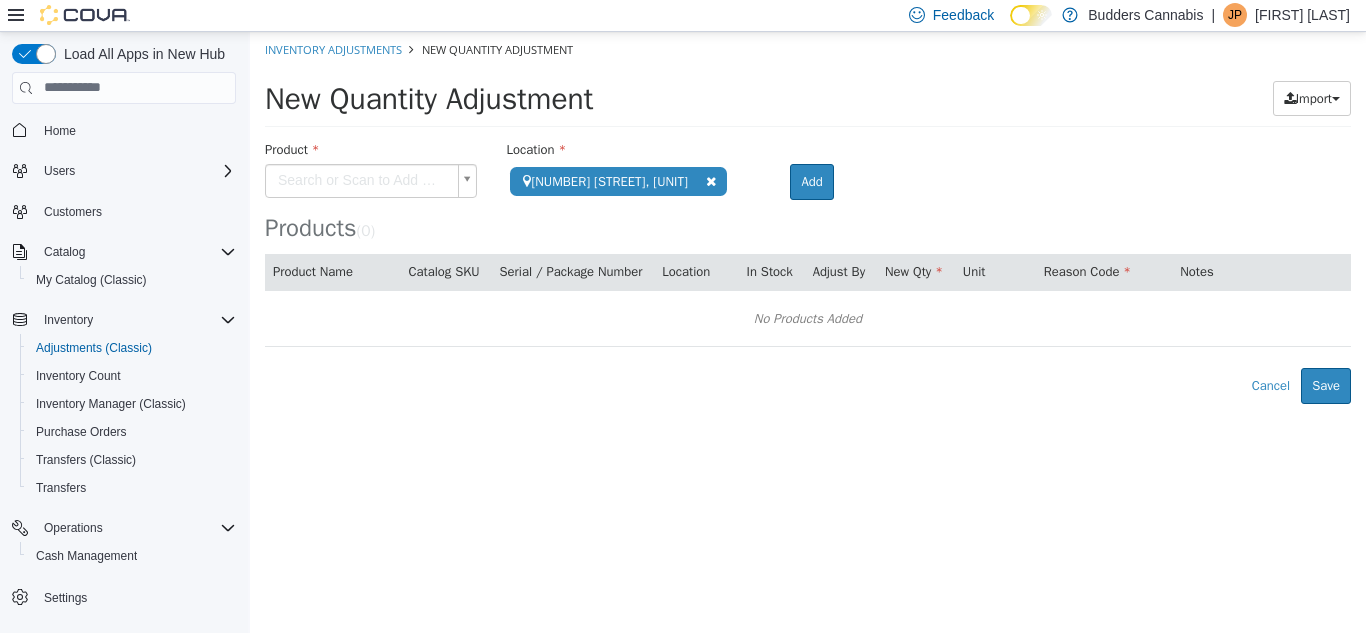click on "**********" at bounding box center [808, 217] 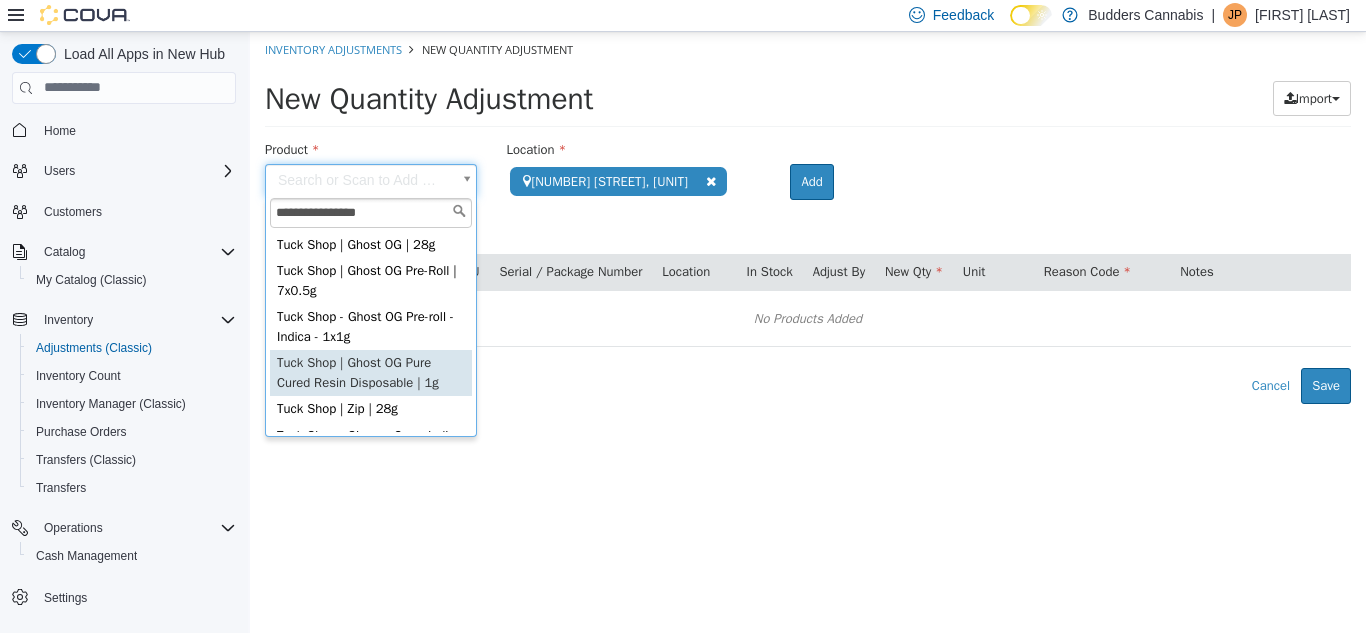 type on "**********" 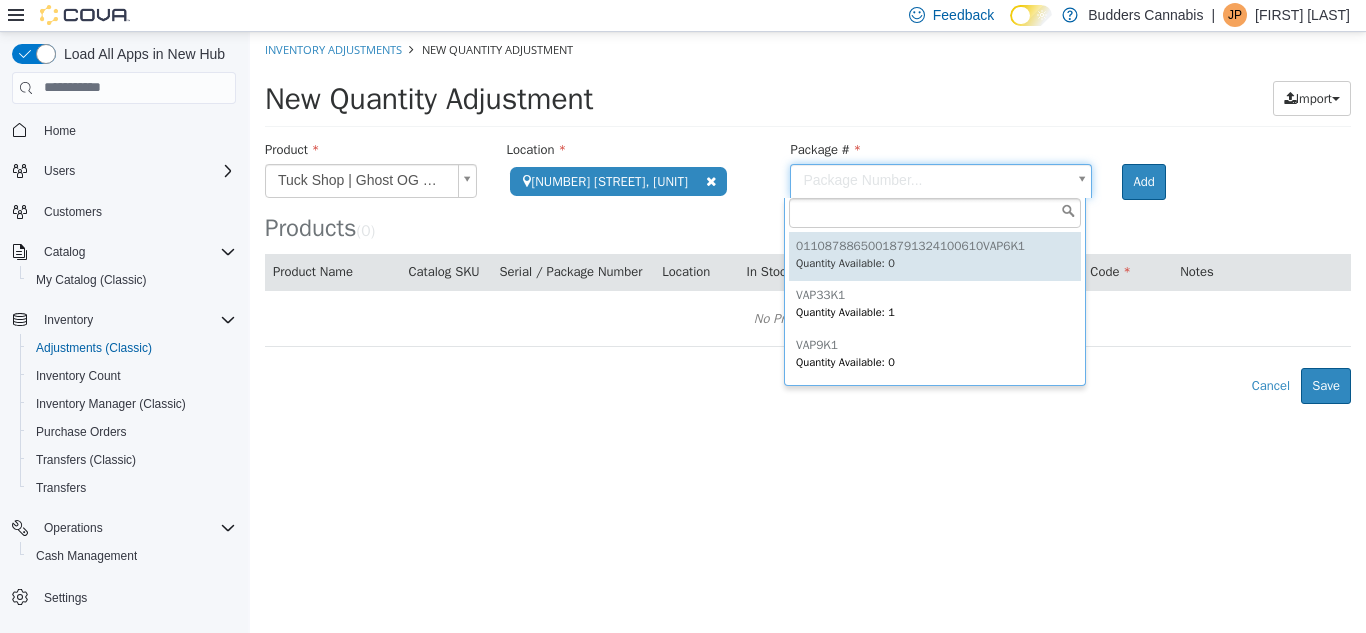 click on "**********" at bounding box center [808, 217] 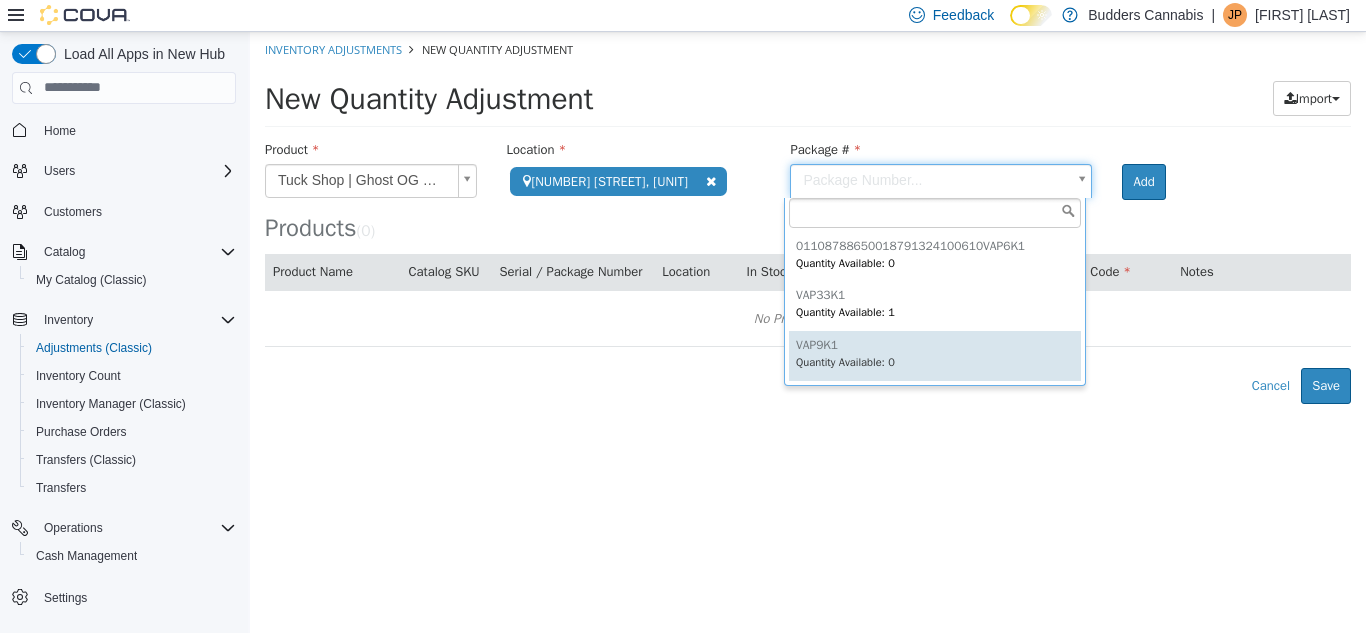 type on "*******" 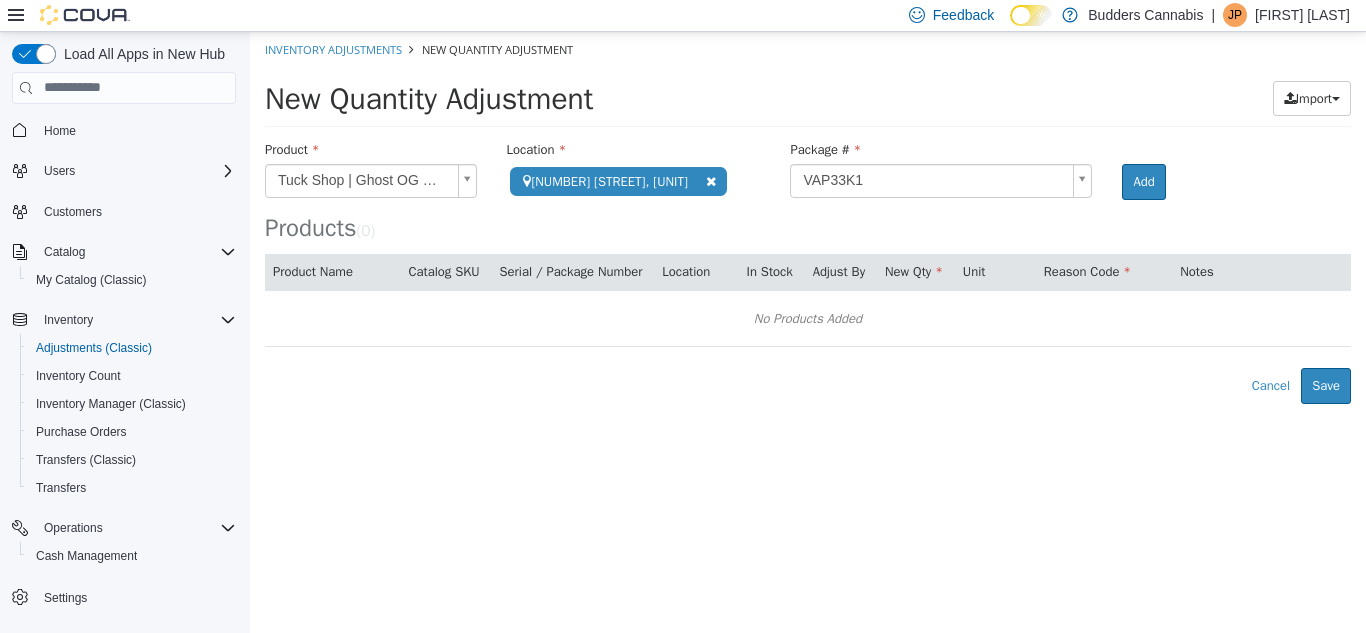 click on "Add" at bounding box center (1137, 181) 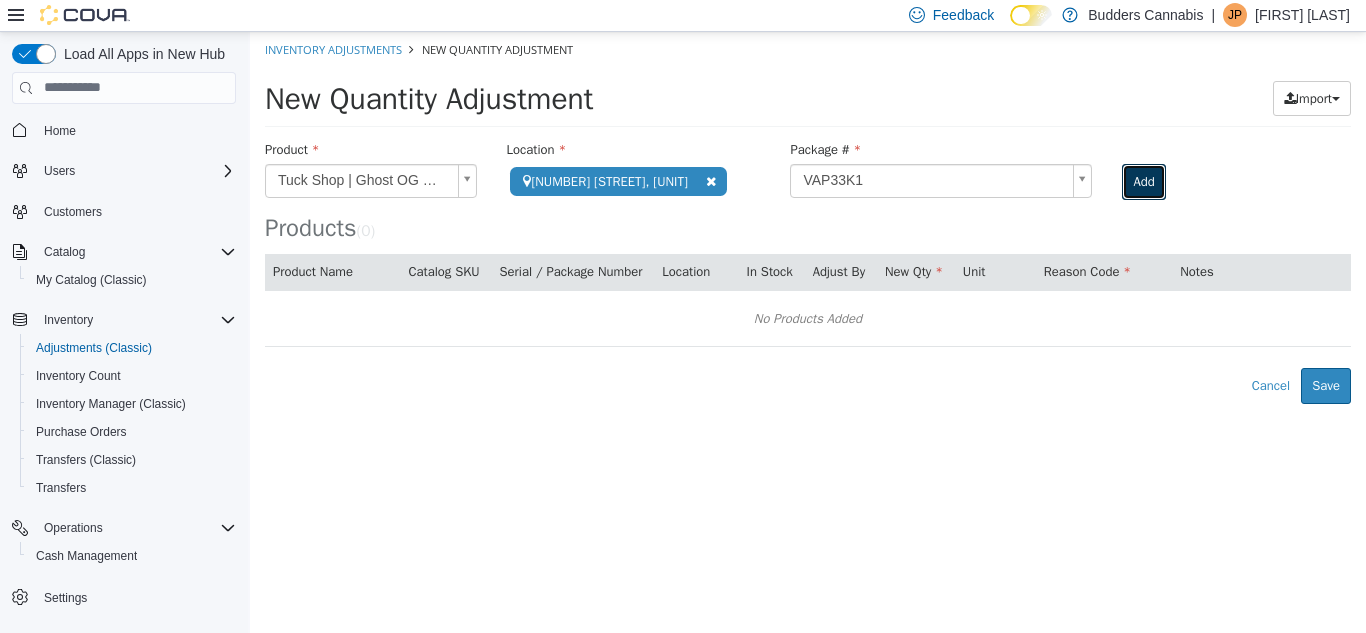 click on "Add" at bounding box center (1143, 181) 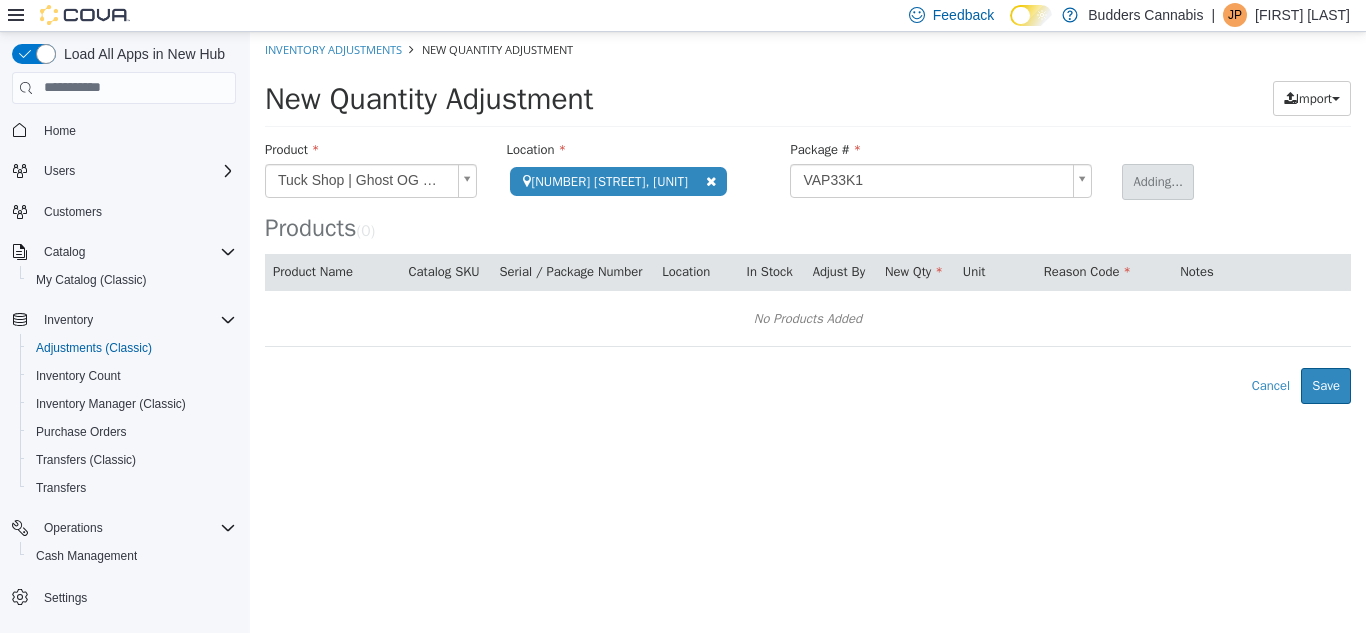 type 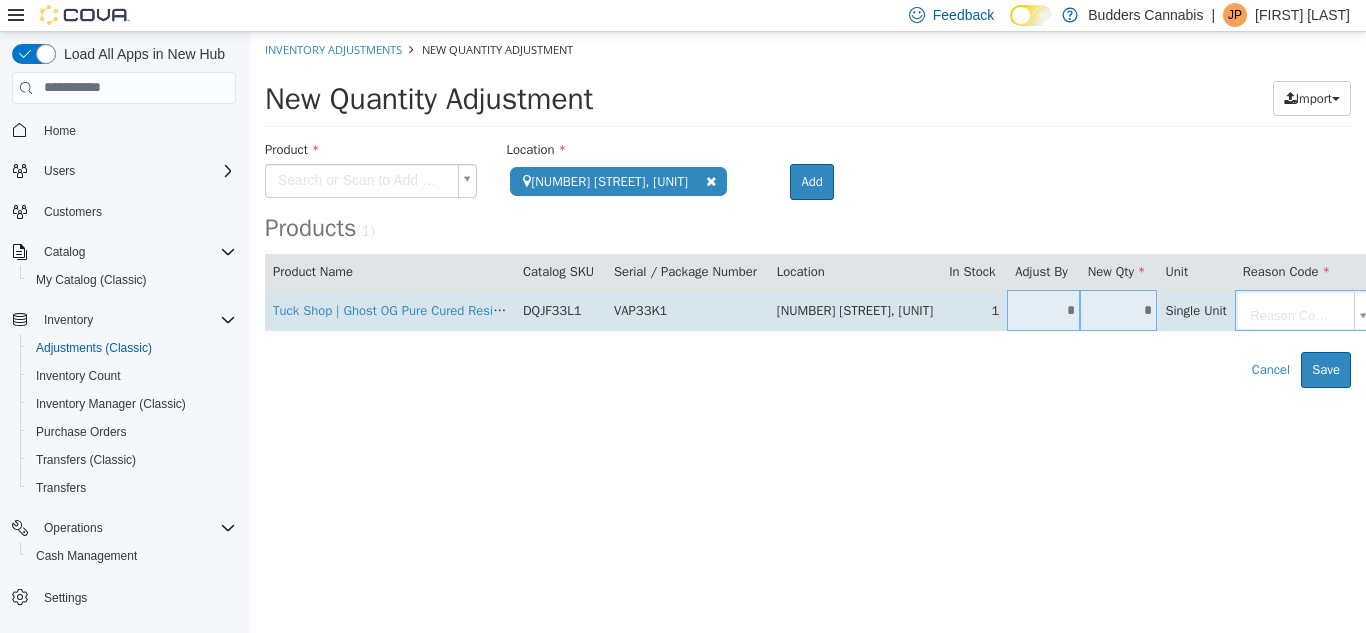 click on "*" at bounding box center [1043, 309] 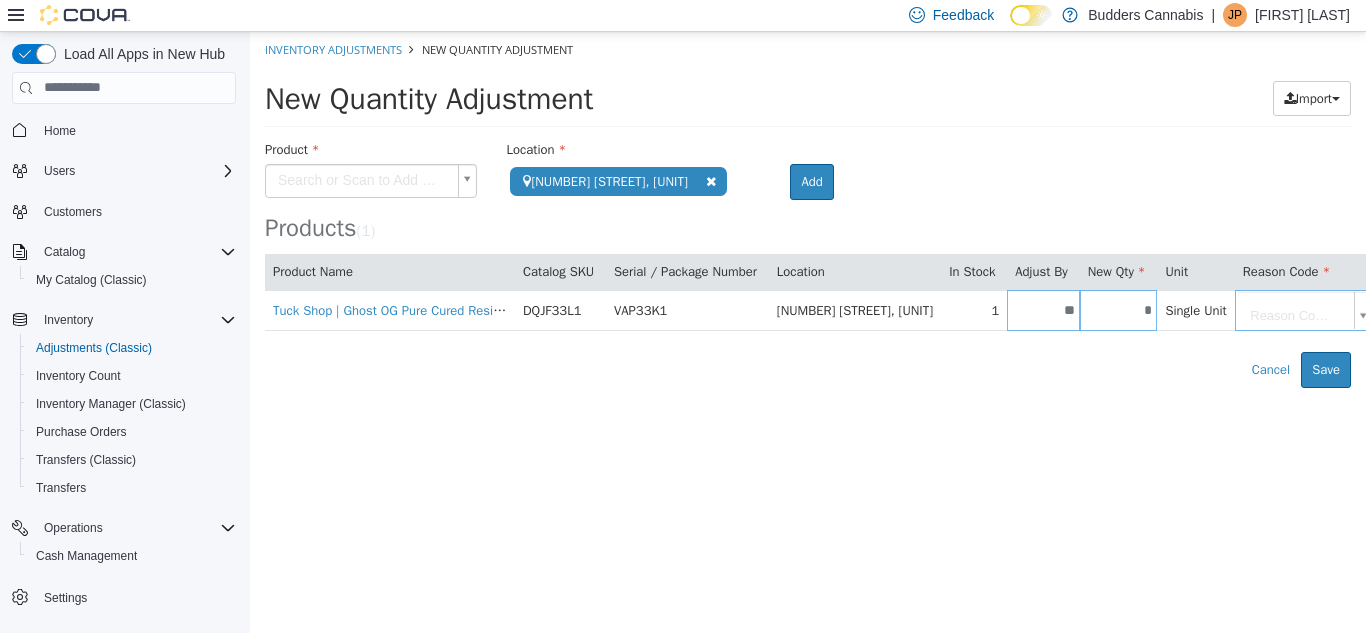 type on "**" 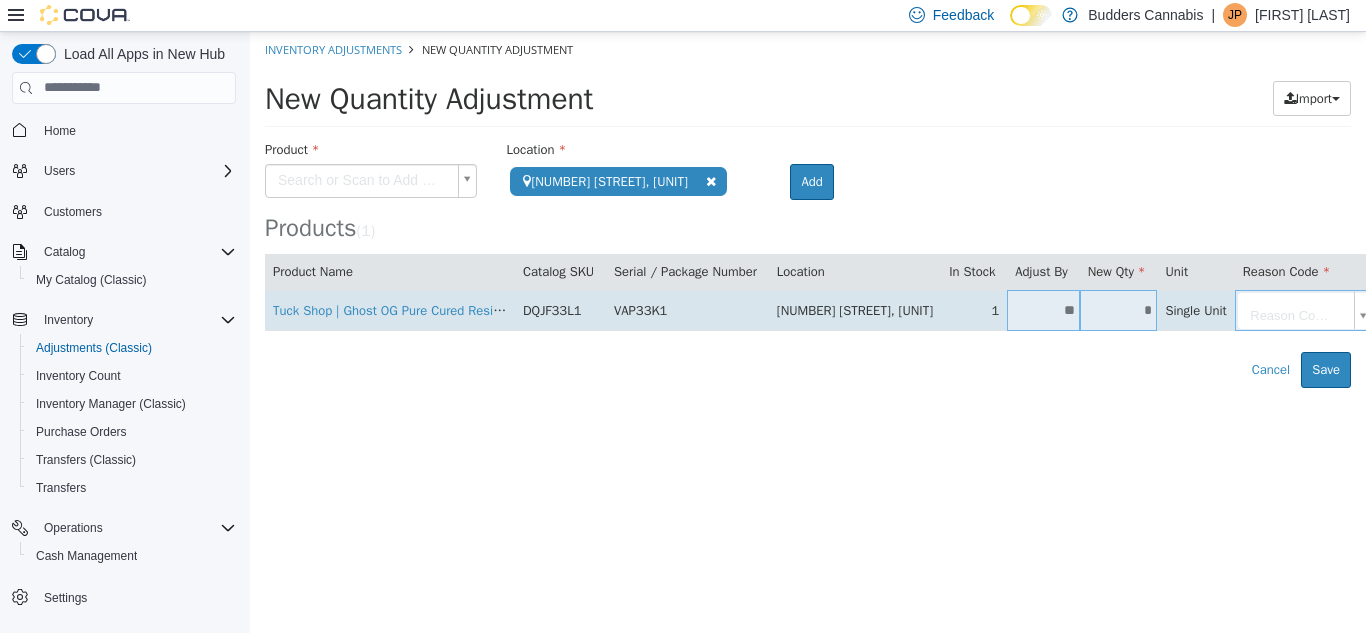 click on "**********" at bounding box center [808, 209] 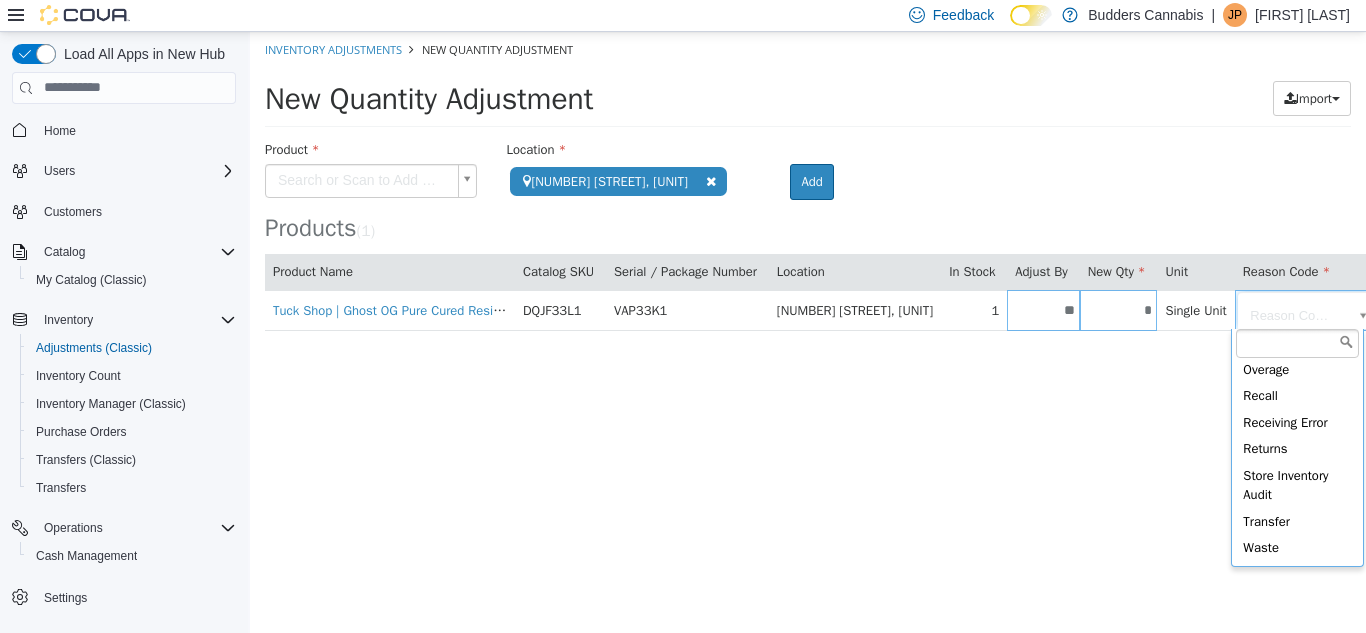 scroll, scrollTop: 511, scrollLeft: 0, axis: vertical 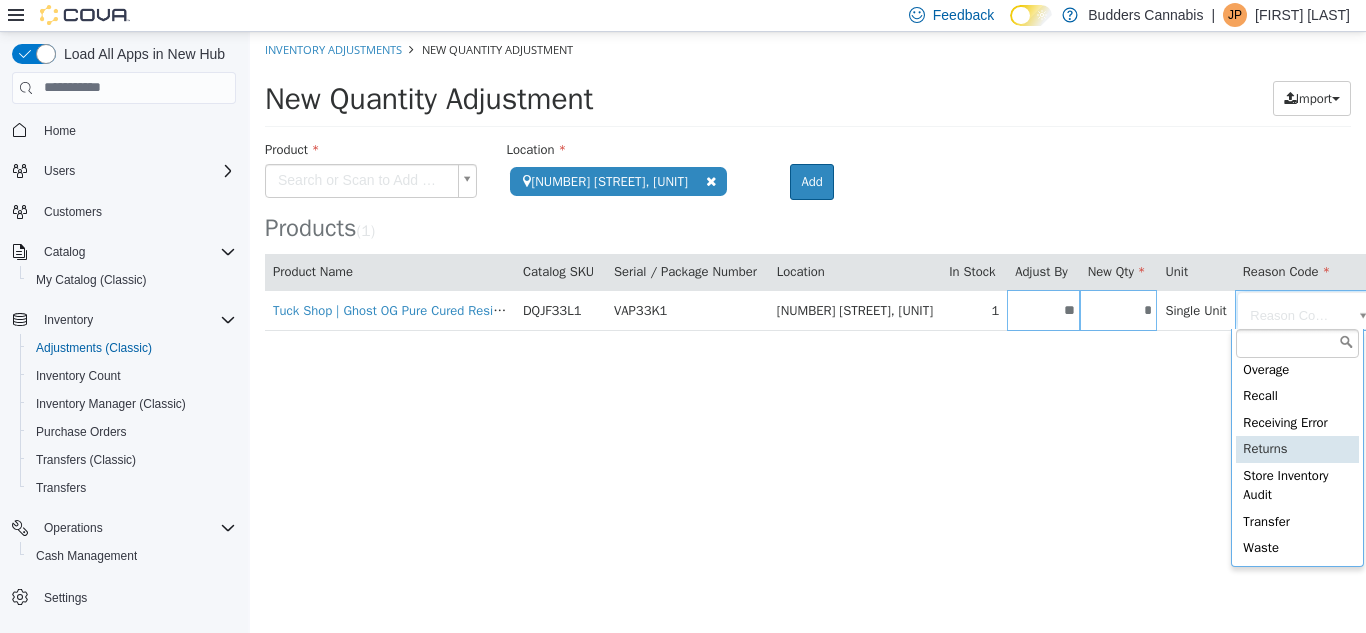 type on "**********" 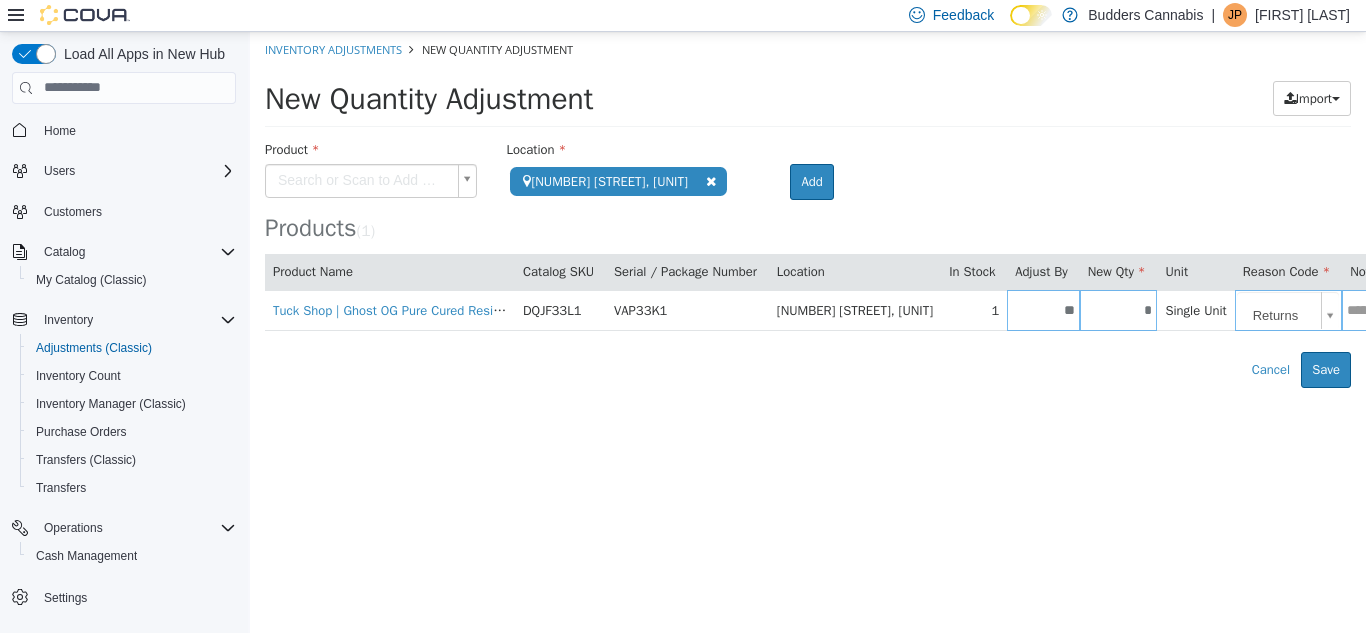 scroll, scrollTop: 0, scrollLeft: 58, axis: horizontal 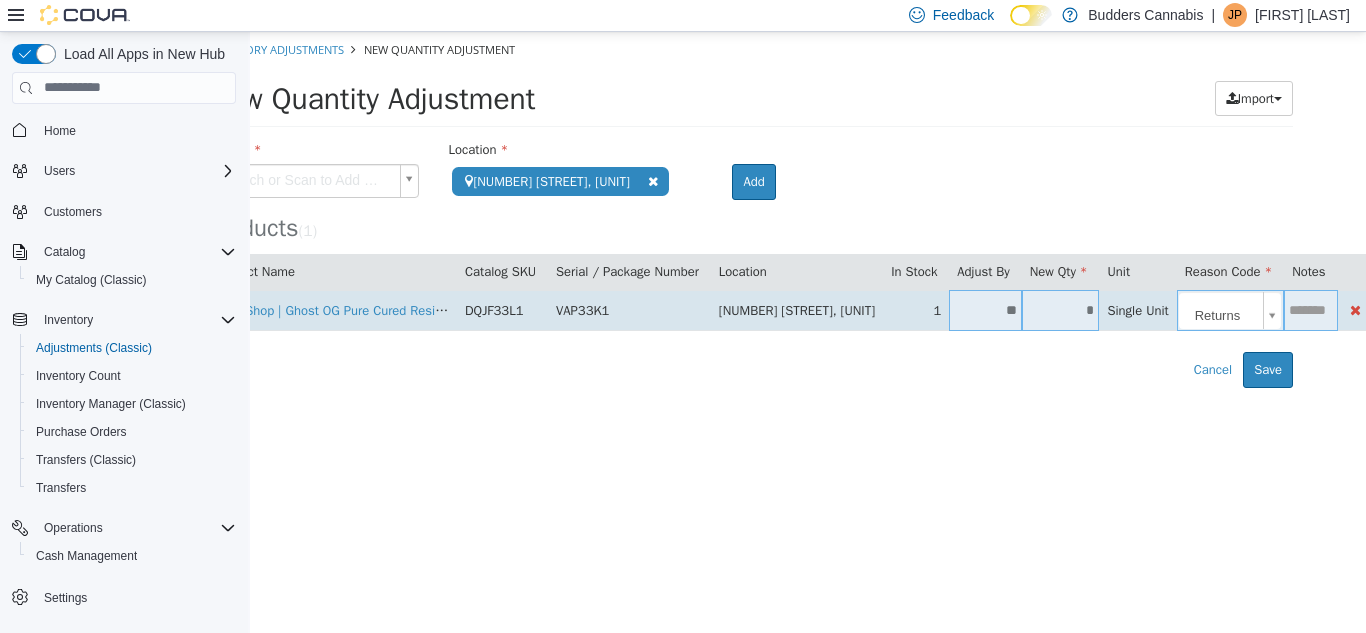 click at bounding box center [1310, 309] 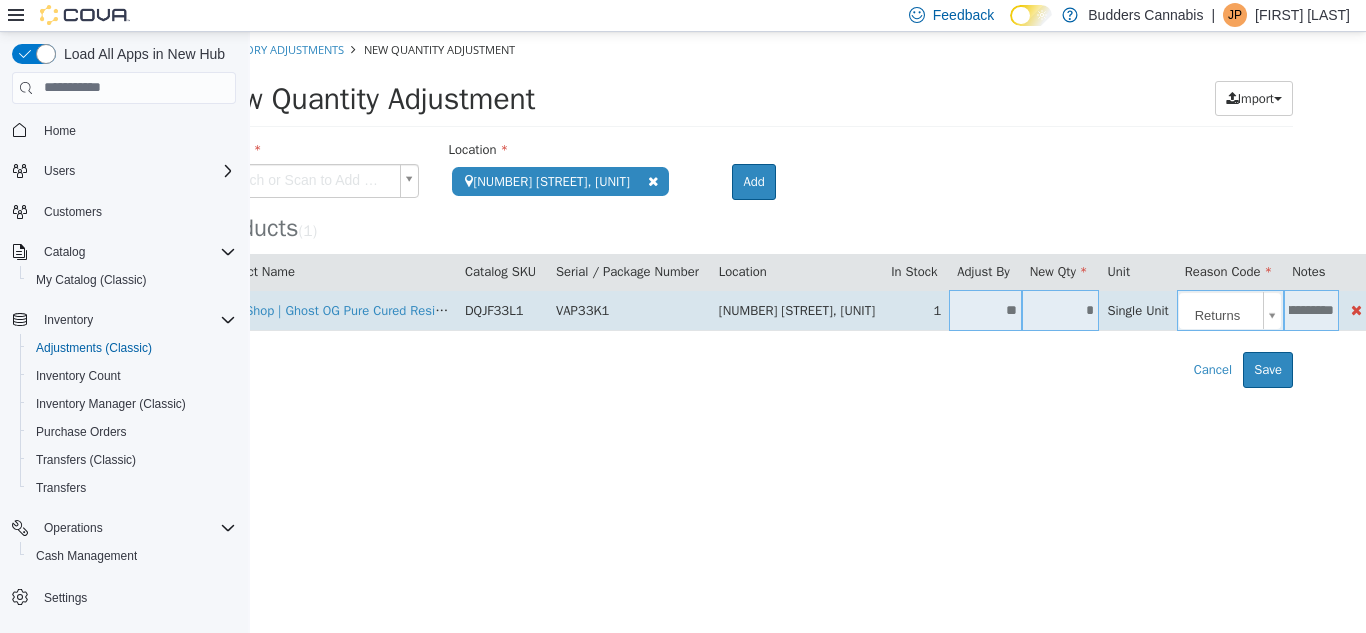scroll, scrollTop: 0, scrollLeft: 238, axis: horizontal 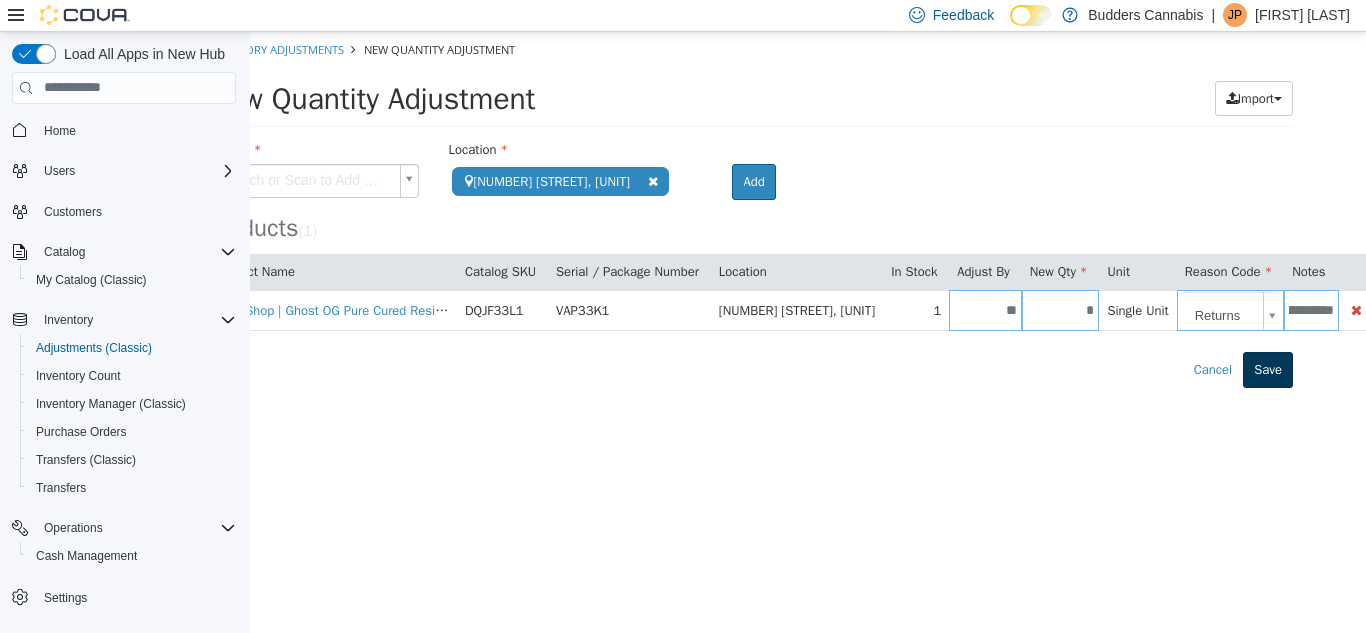 type on "**********" 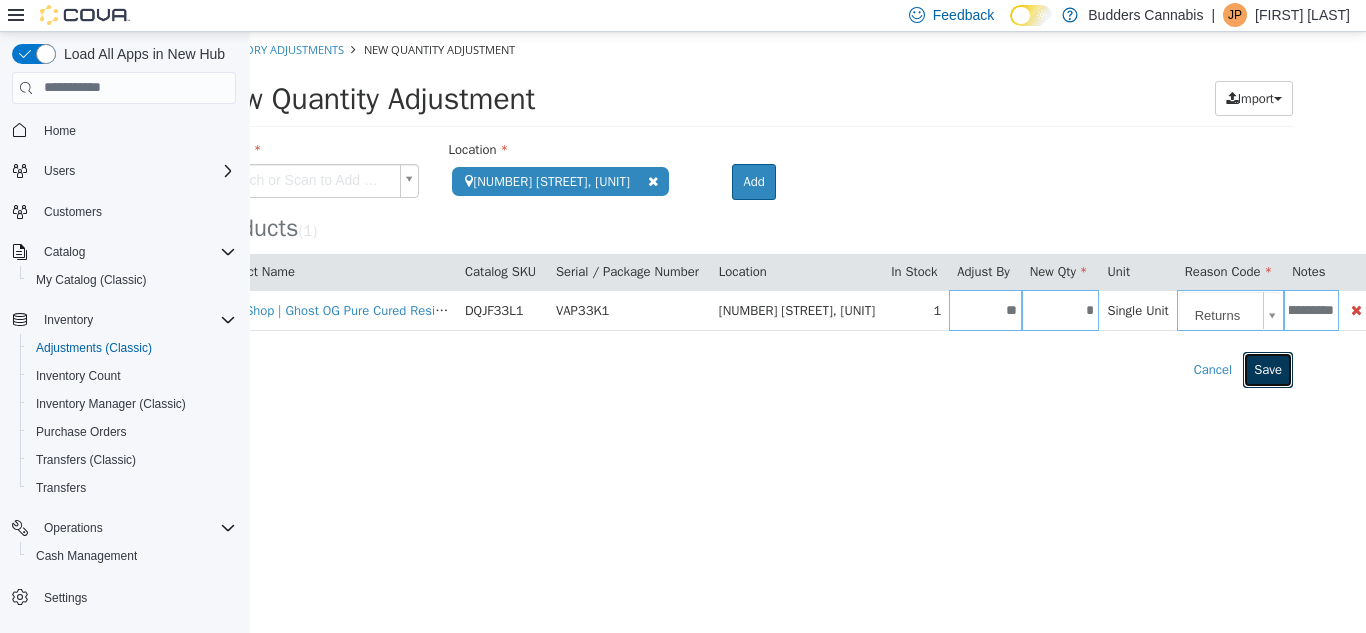 click on "Save" at bounding box center [1268, 369] 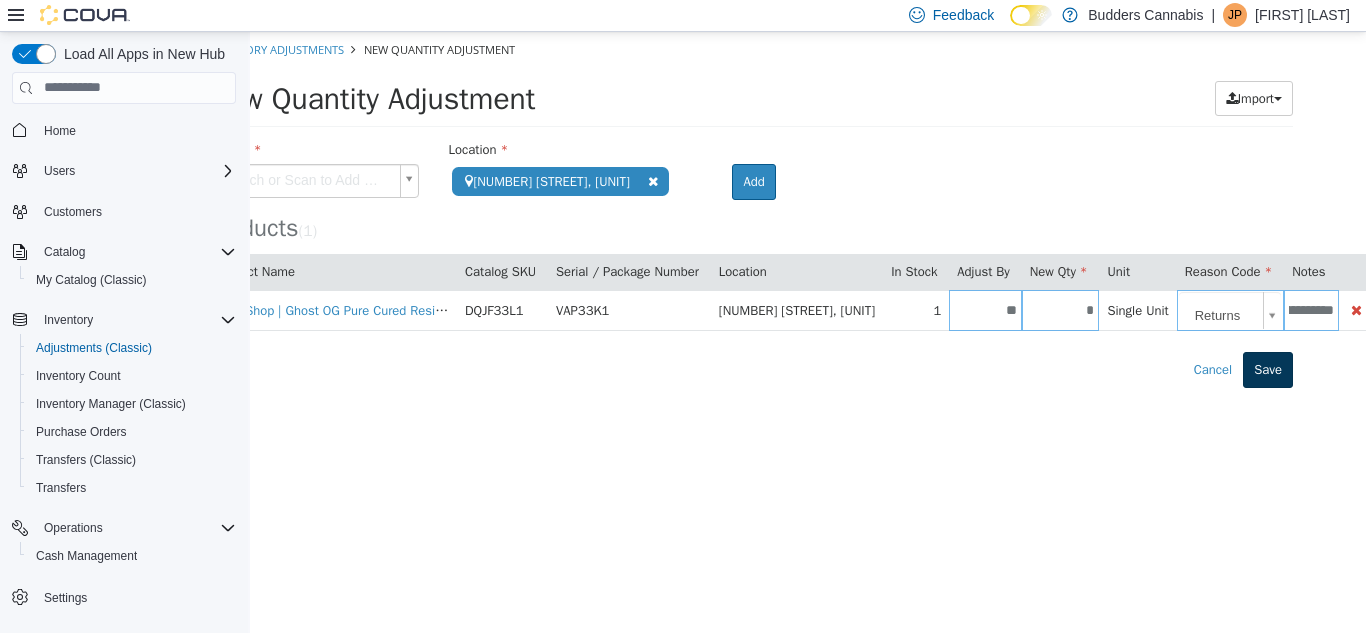 scroll, scrollTop: 0, scrollLeft: 0, axis: both 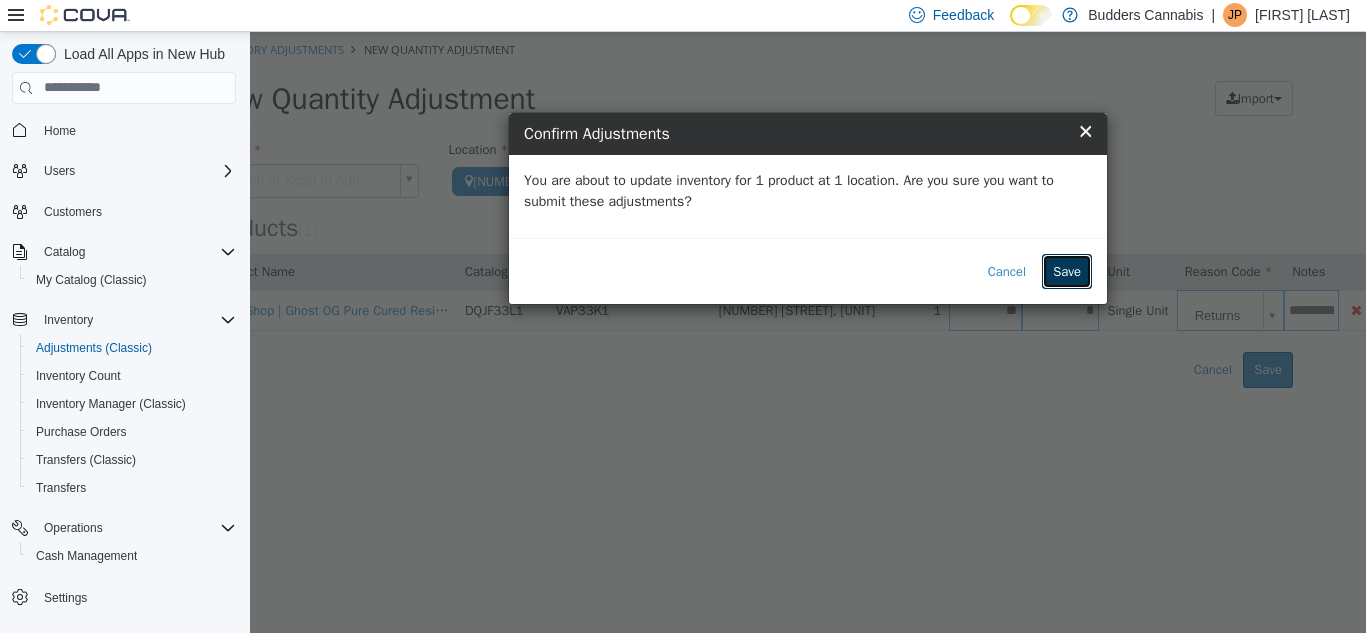 click on "Save" at bounding box center (1067, 271) 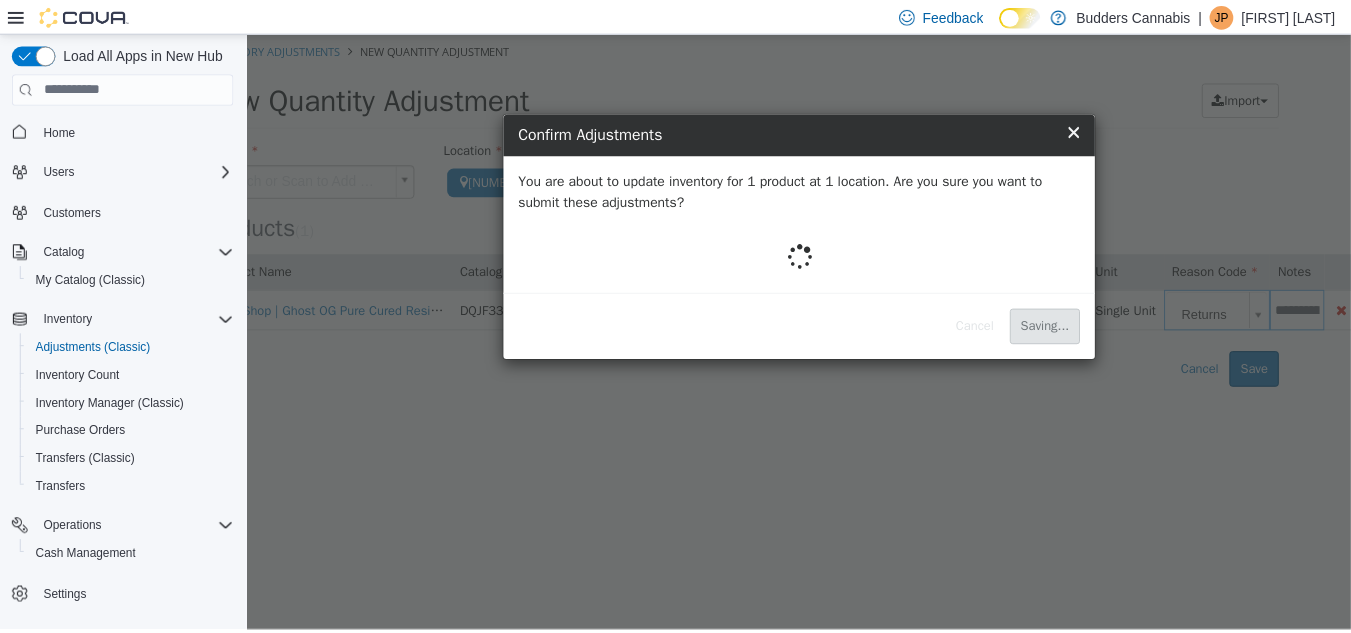 scroll, scrollTop: 0, scrollLeft: 0, axis: both 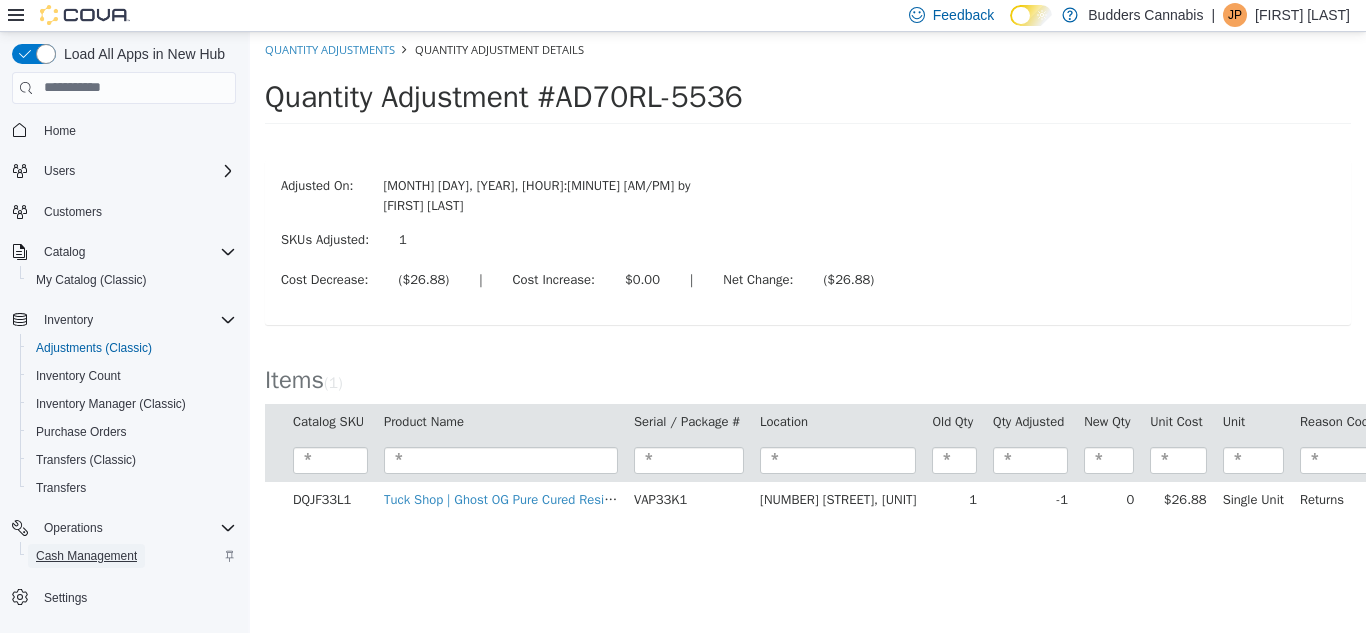click on "Cash Management" at bounding box center [86, 556] 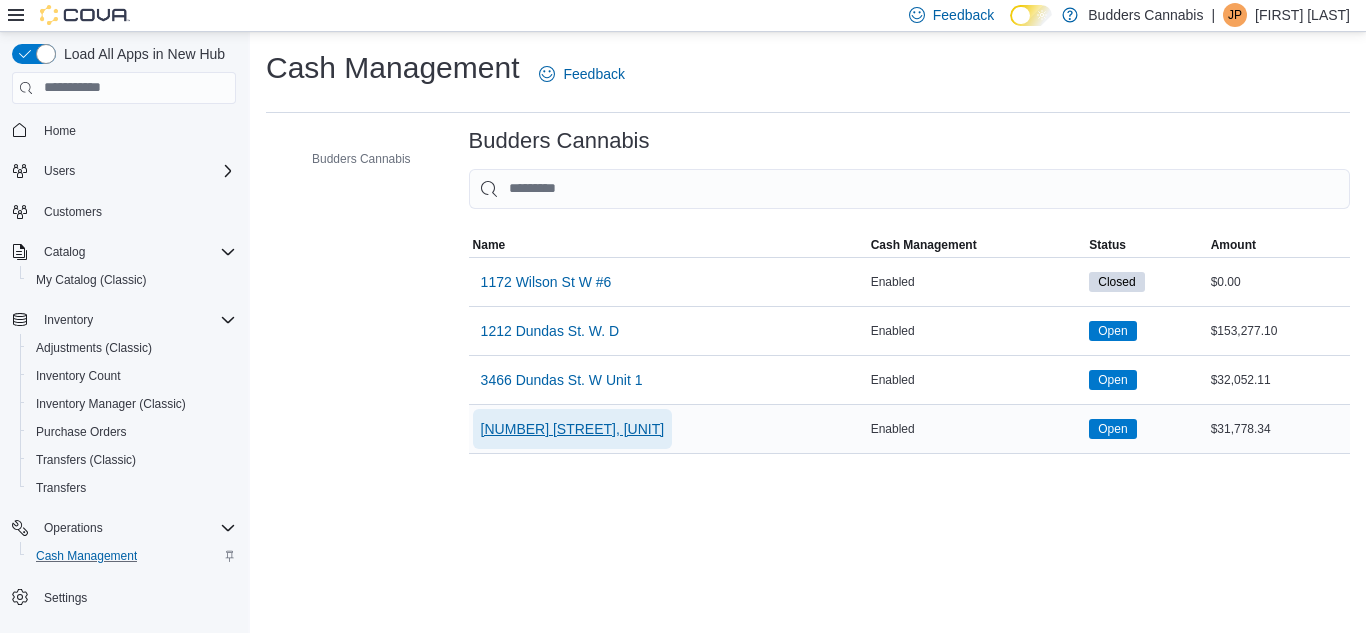 click on "[NUMBER] [STREET], [UNIT]" at bounding box center [573, 429] 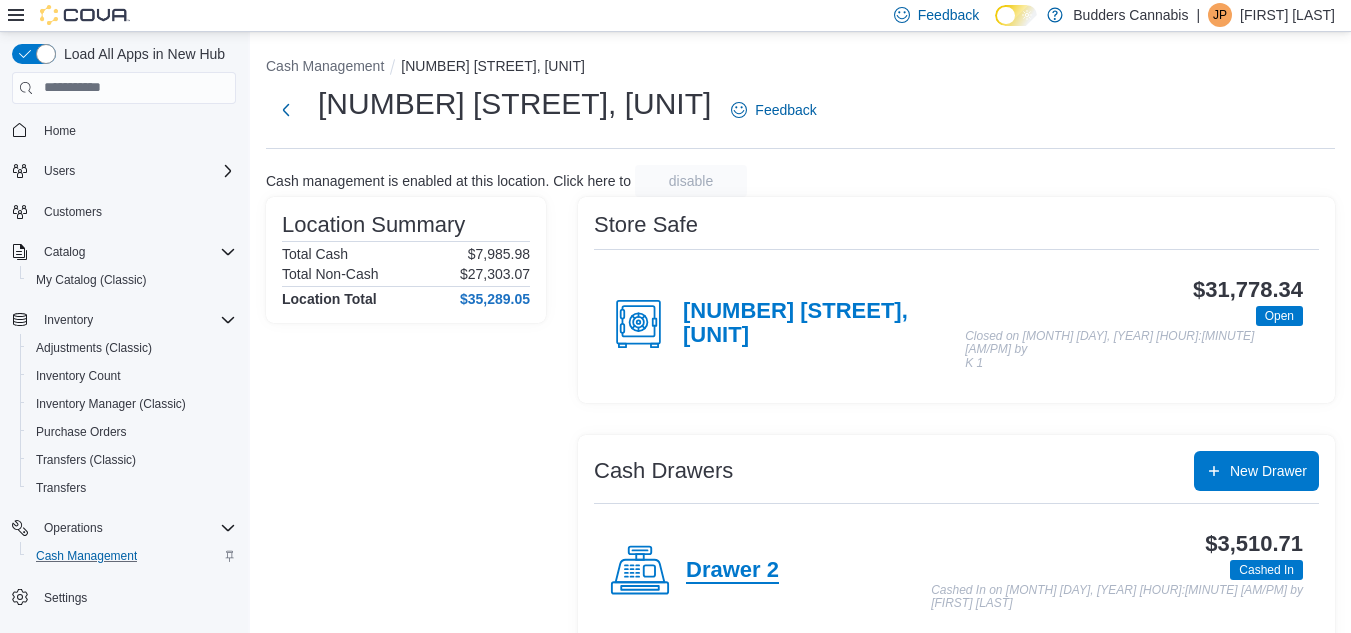 click on "Drawer 2" at bounding box center [732, 571] 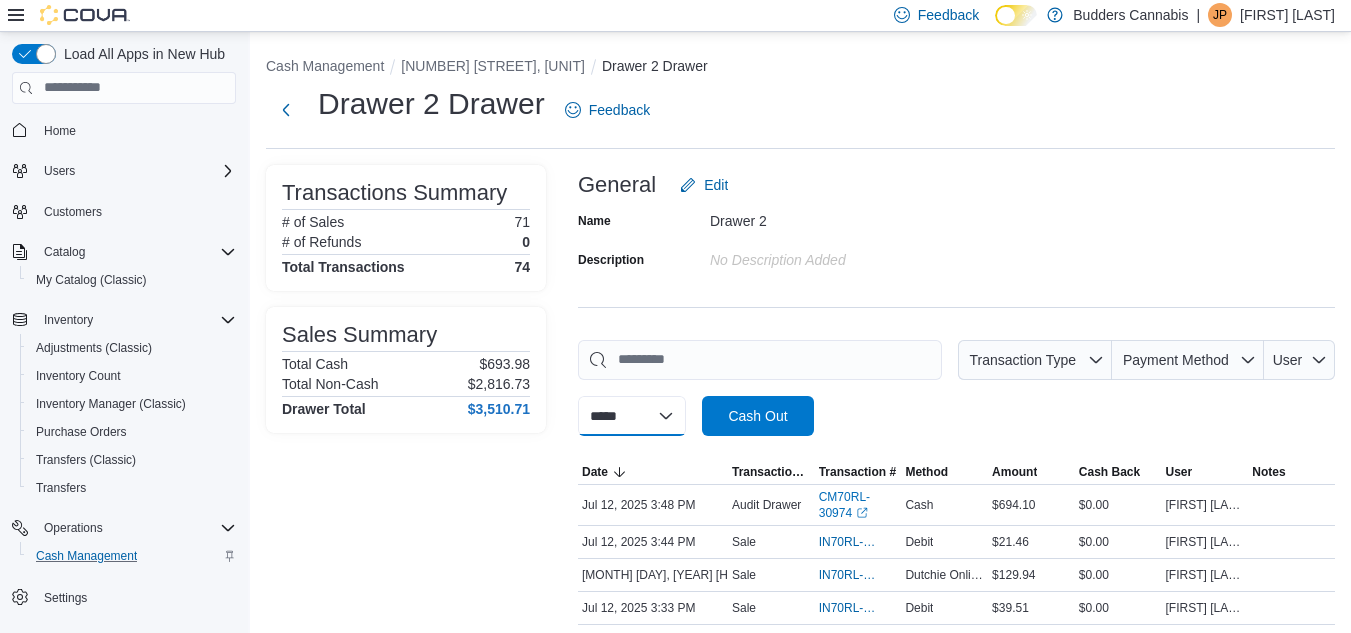 click on "**********" at bounding box center [632, 416] 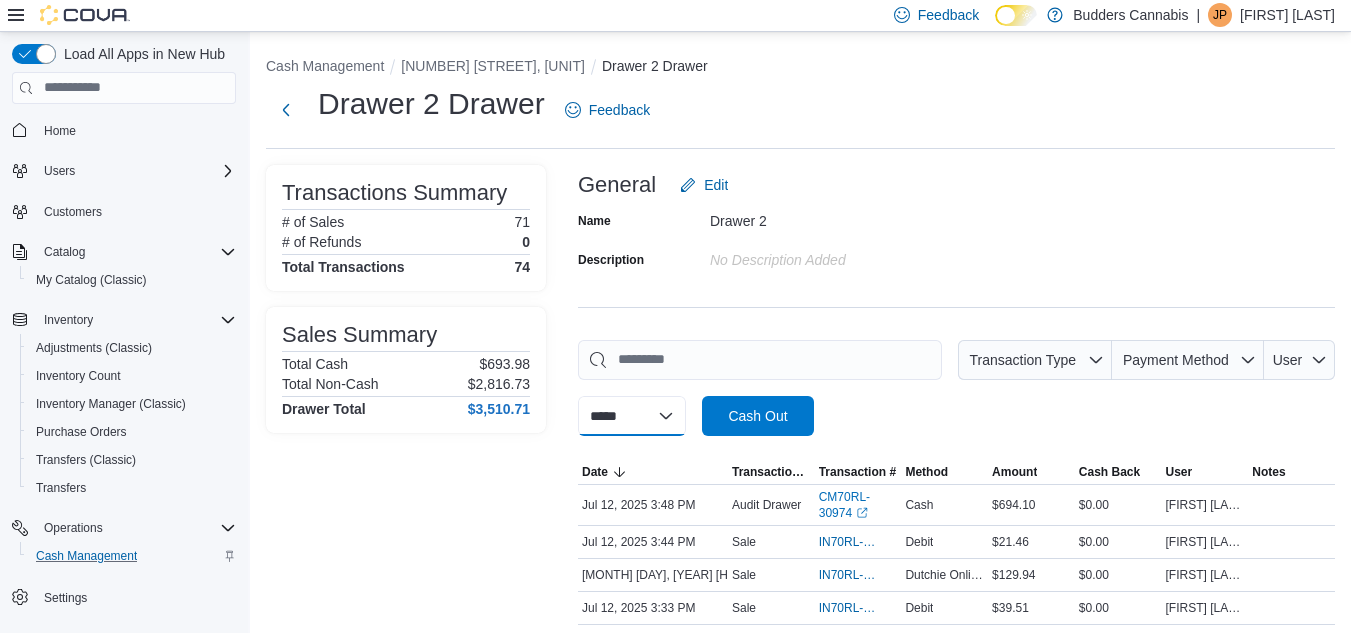 select on "*********" 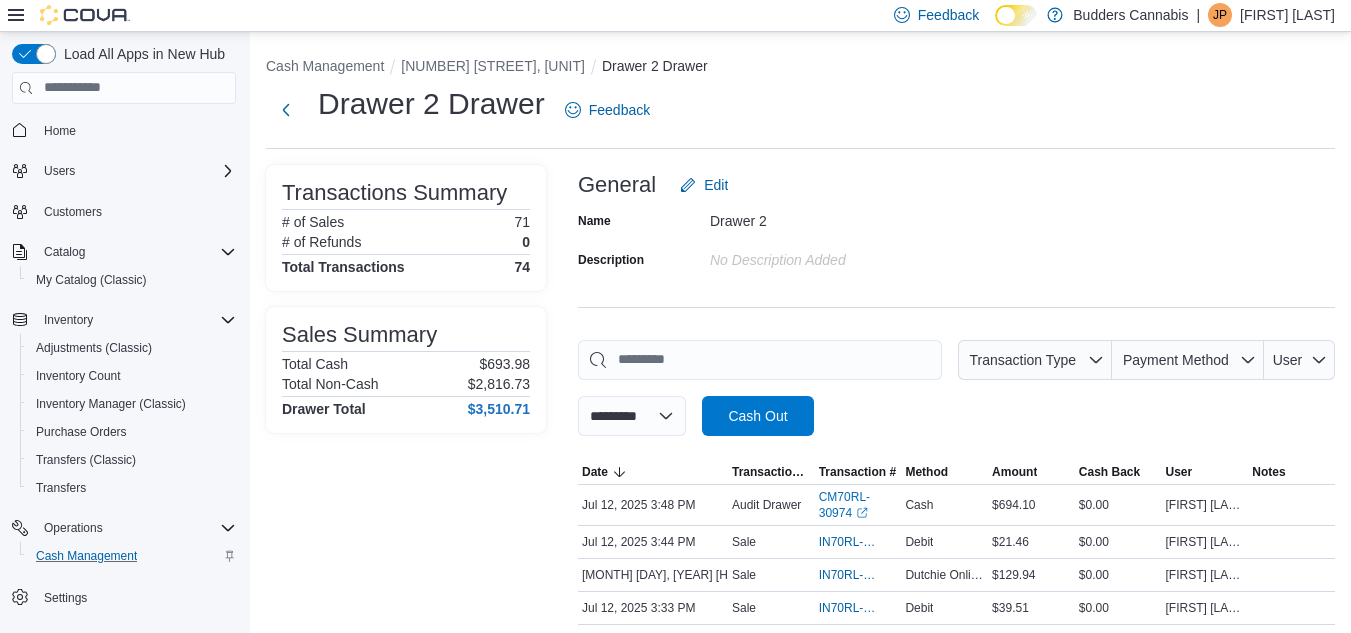 click on "**********" at bounding box center (632, 416) 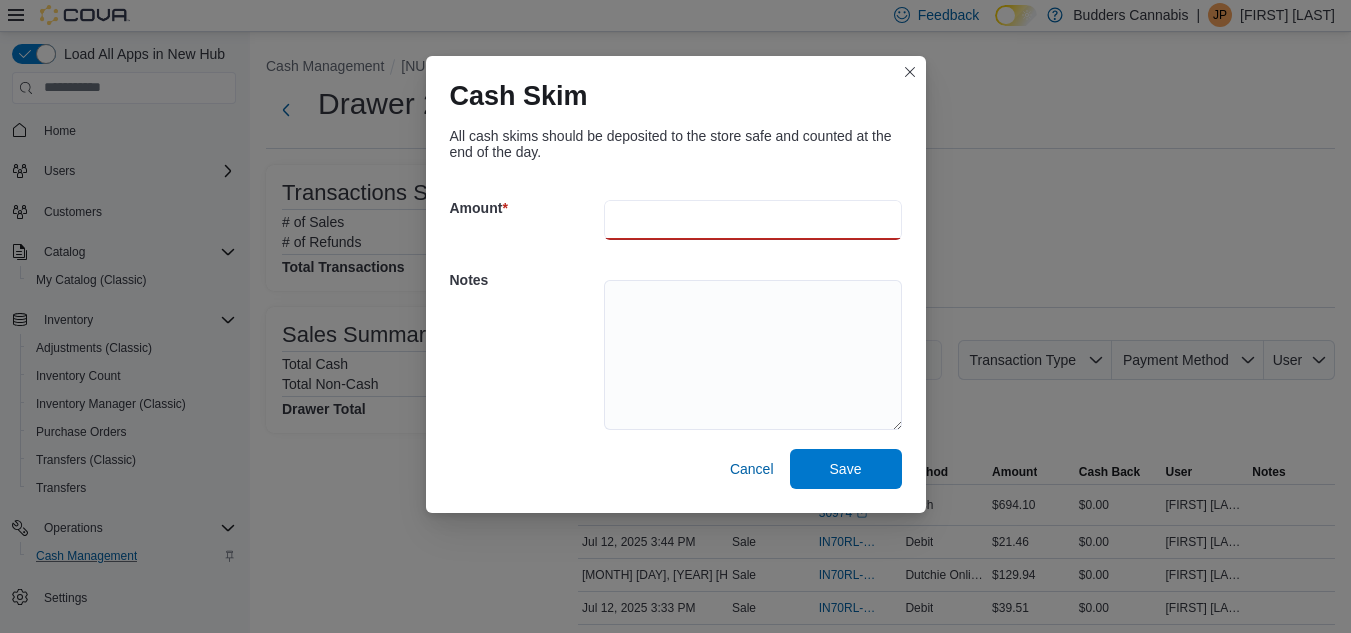 click at bounding box center [753, 220] 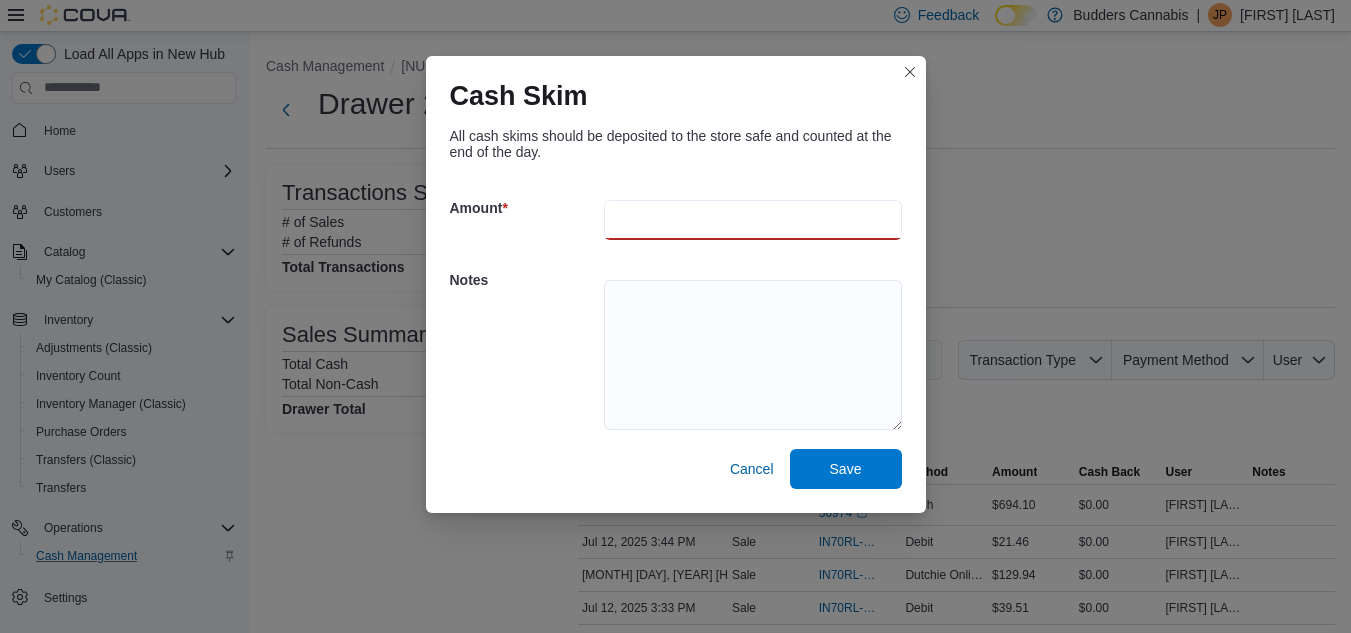 type on "***" 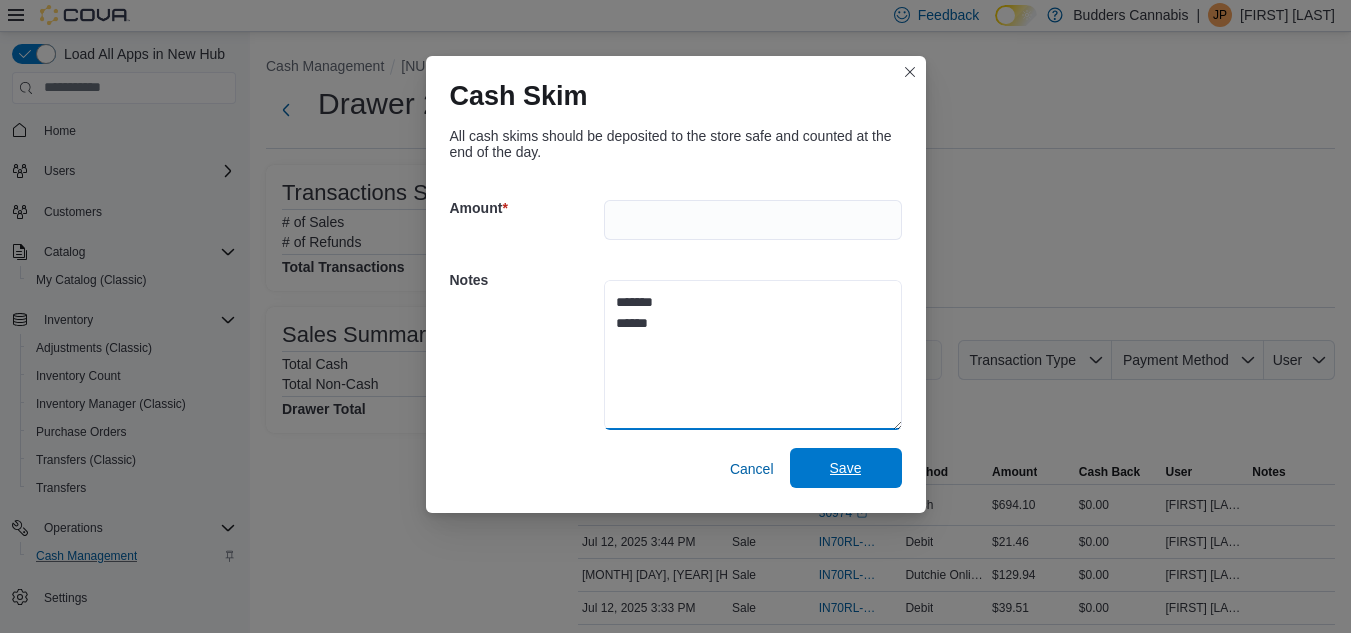 type on "*******
******" 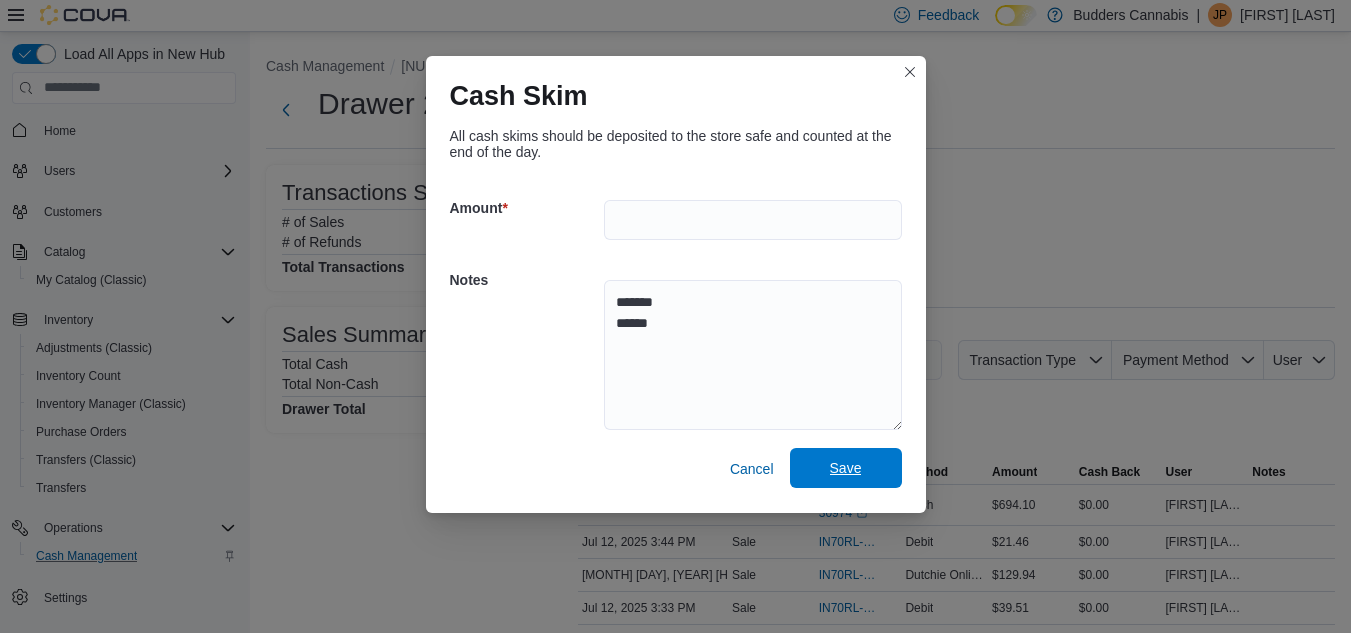 click on "Save" at bounding box center [846, 468] 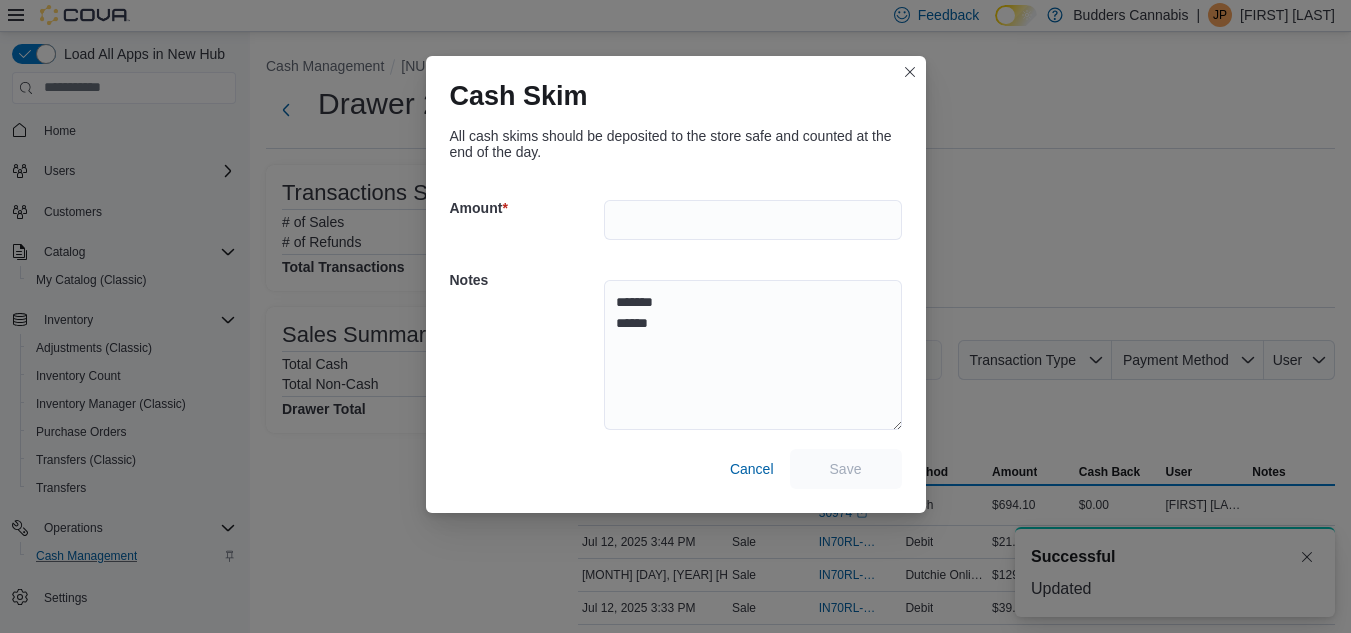 scroll, scrollTop: 0, scrollLeft: 0, axis: both 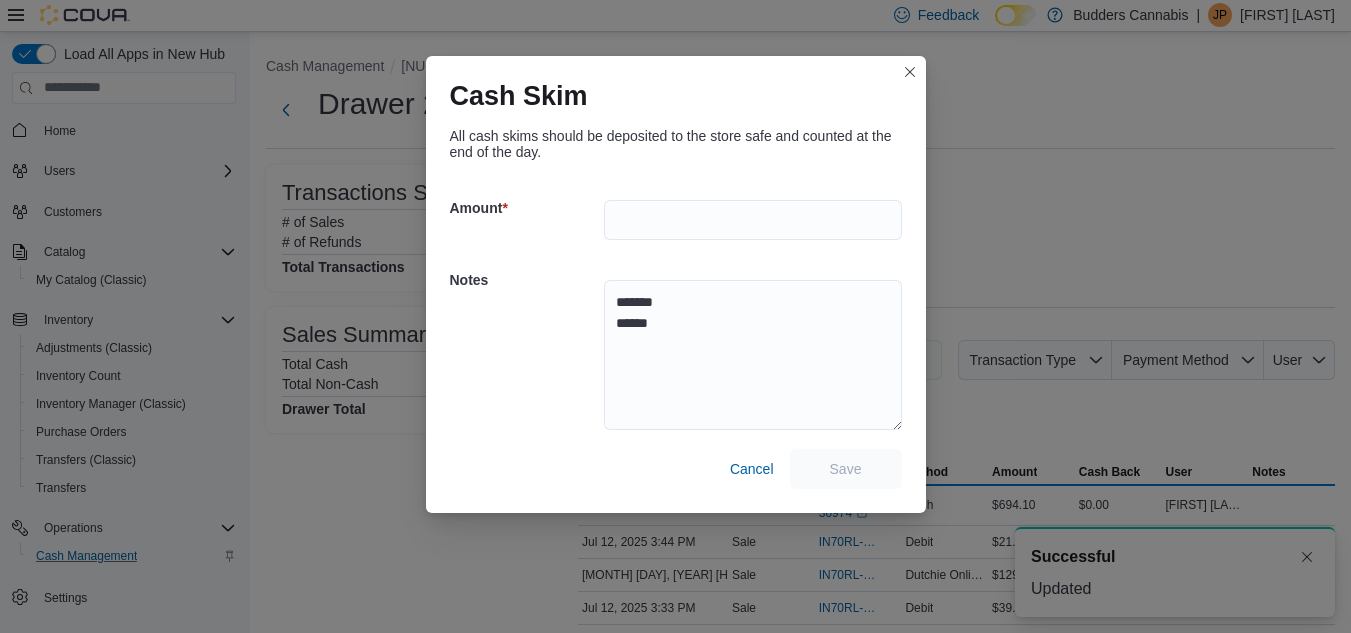 select 